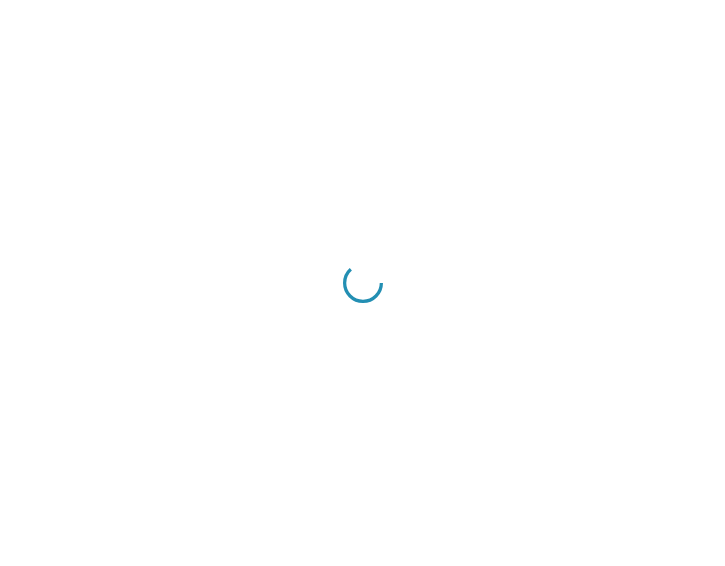 scroll, scrollTop: 0, scrollLeft: 0, axis: both 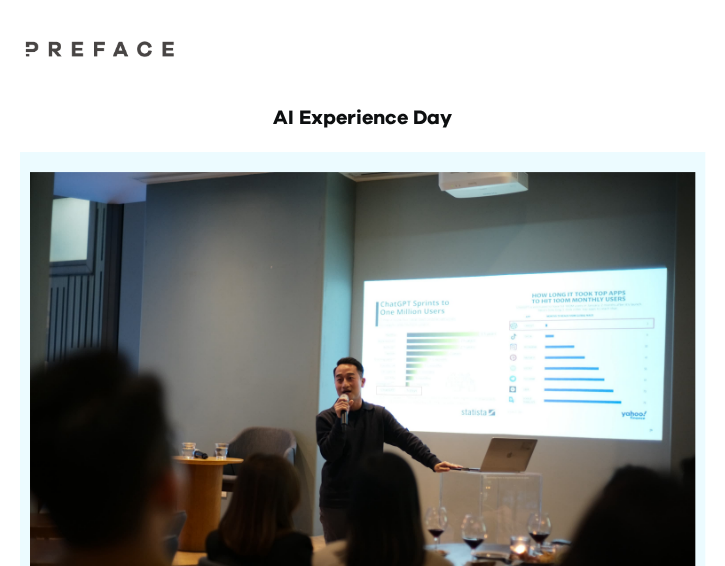 click on "AI is reshaping careers, industries, and daily life - but how well do you understand its impact? Join us at AI For Professional Experience Day, perfect for either professionals seeking productivity boosts, parents future-proofing their skills for children’s education or career shifts, and recent graduates aiming to stand out in the job market with AI expertise. No prior knowledge or tech skills are required—join us for an inspiring hour that enables you to confidently join any AI-related conversation with examples and discover what you can actually do with AI! You'll Walk Away With: ✔ The  4-Stage AGI Framework  – Discover how Artificial General Intelligence evolves and what each phase means for you and your career. ✔ Key Frameworks for  AI Adoption  – Learn how leading companies integrate AI into workflows, decision-making, and productivity. ✔  Emerging Trends & Skills Demand No prerequisites. Just actionable insights." at bounding box center (362, 599) 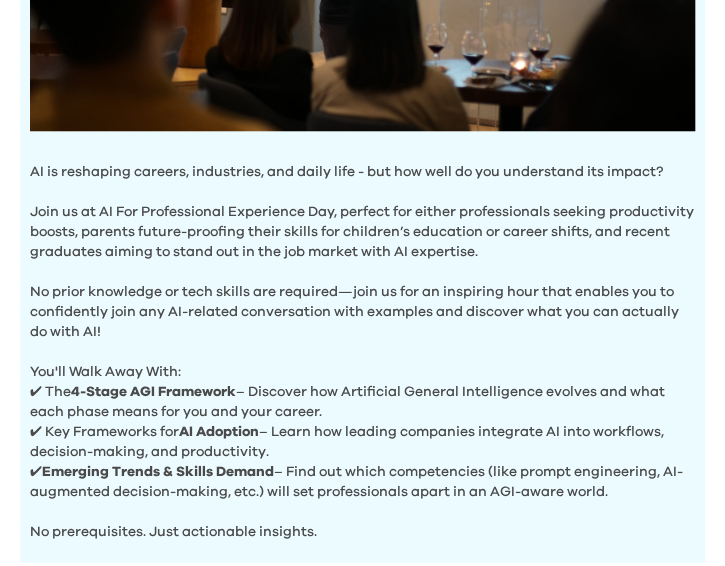 scroll, scrollTop: 600, scrollLeft: 0, axis: vertical 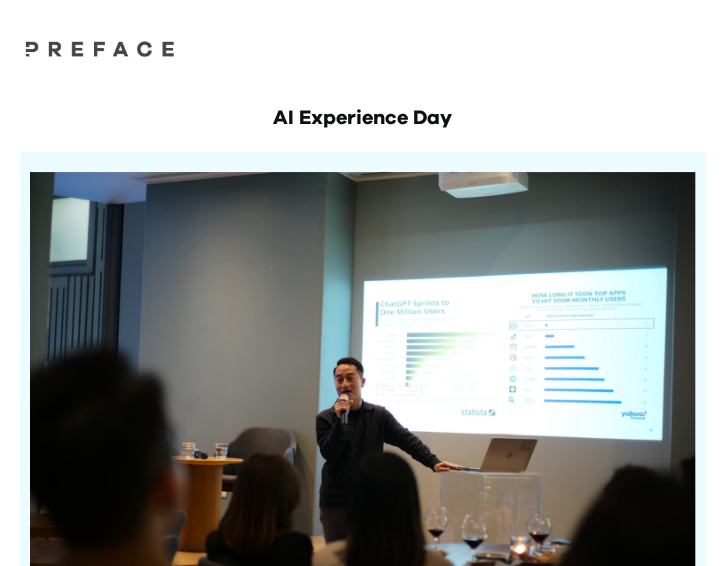 click at bounding box center [100, 48] 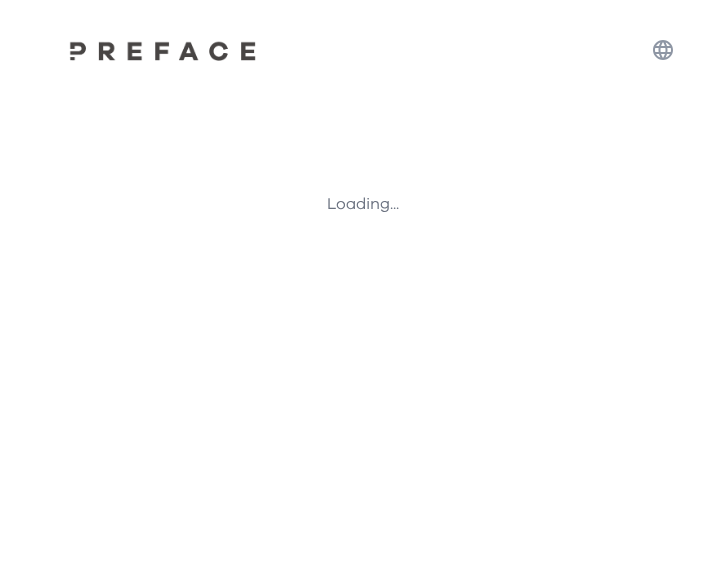 scroll, scrollTop: 0, scrollLeft: 0, axis: both 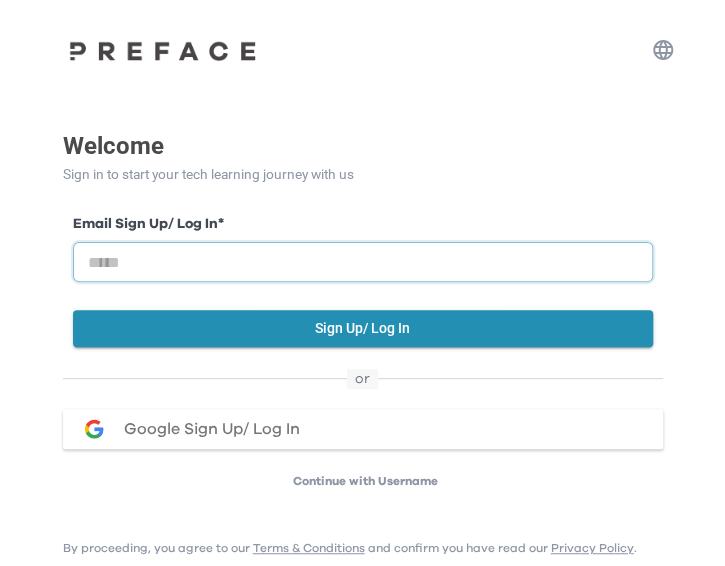 click at bounding box center (363, 262) 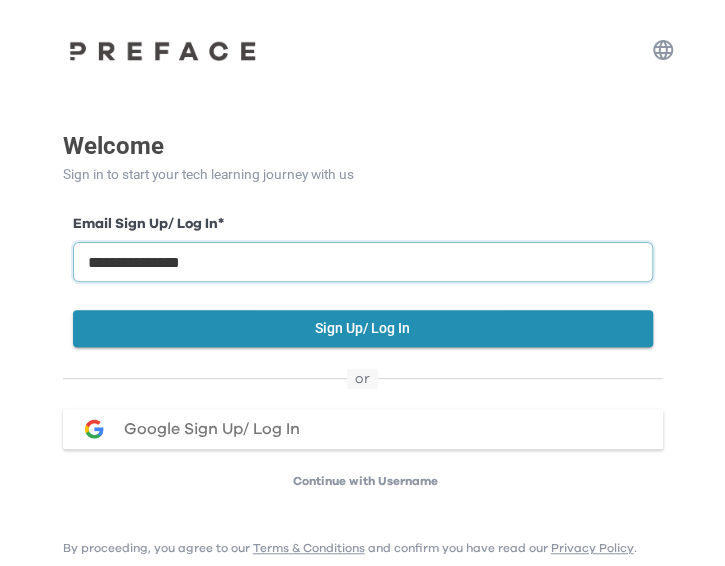 type on "**********" 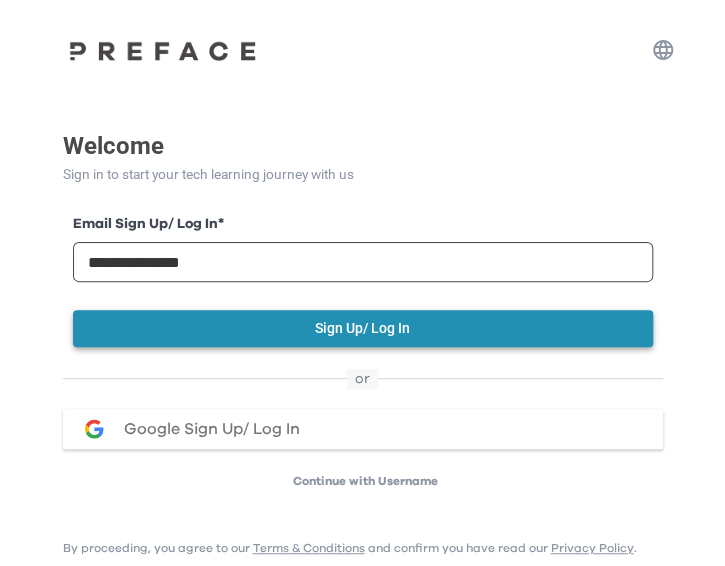 click on "Sign Up/ Log In" at bounding box center [363, 328] 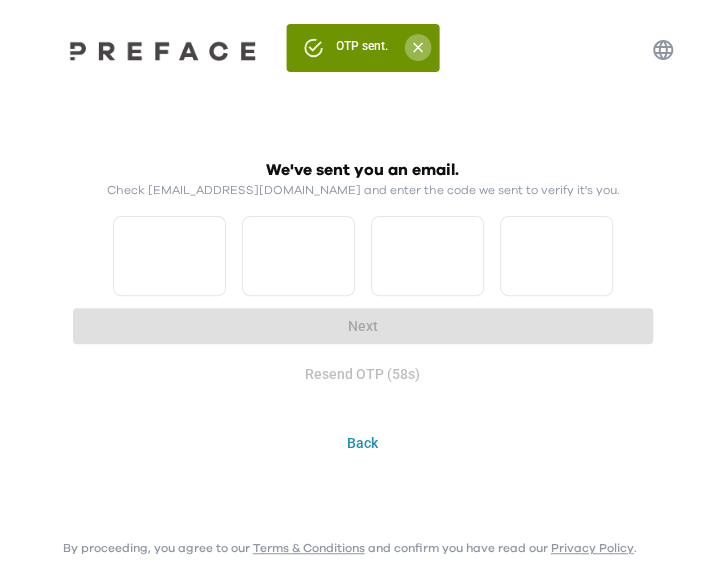 click 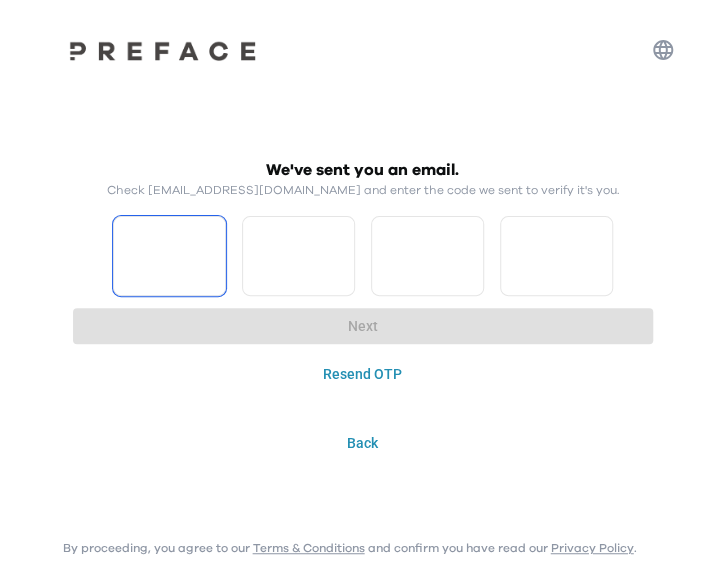 click at bounding box center (169, 256) 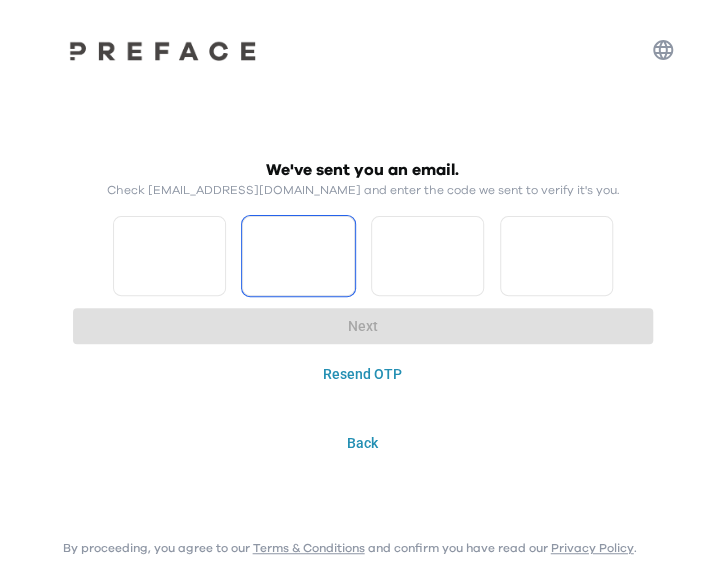 type on "*" 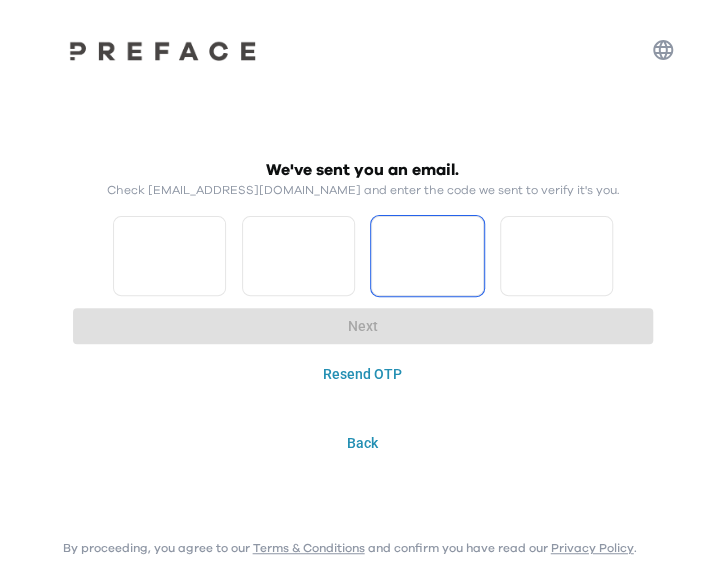 type on "*" 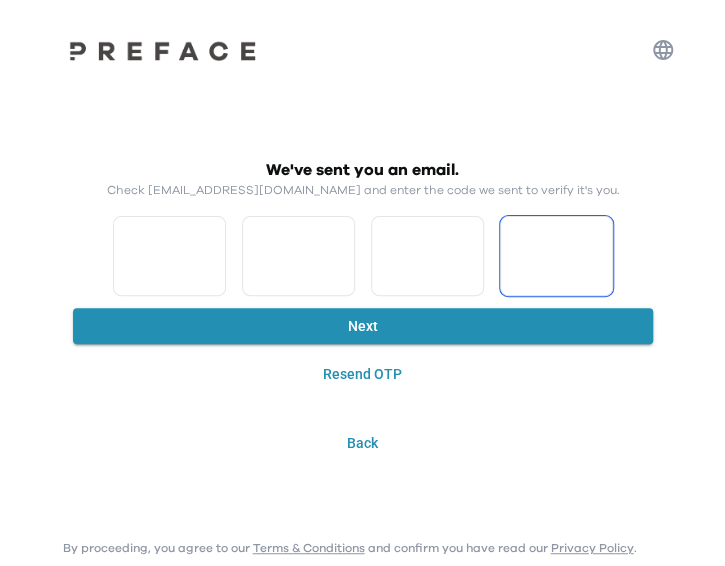 type on "*" 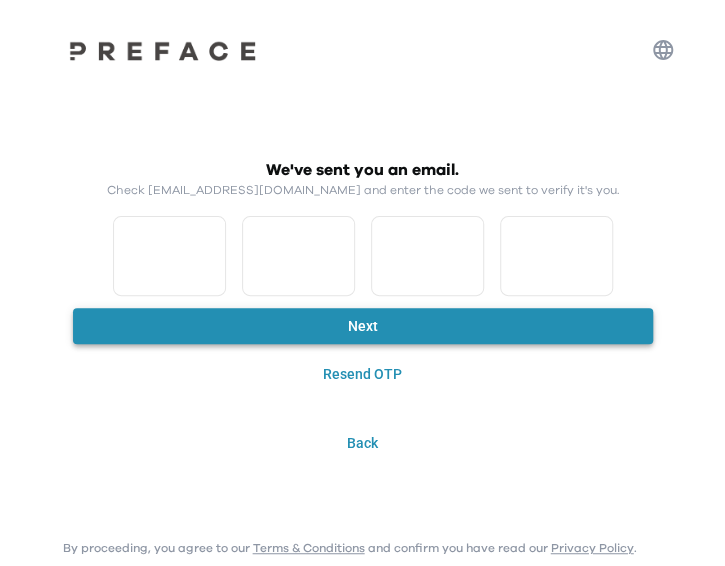 click on "Next" at bounding box center [363, 326] 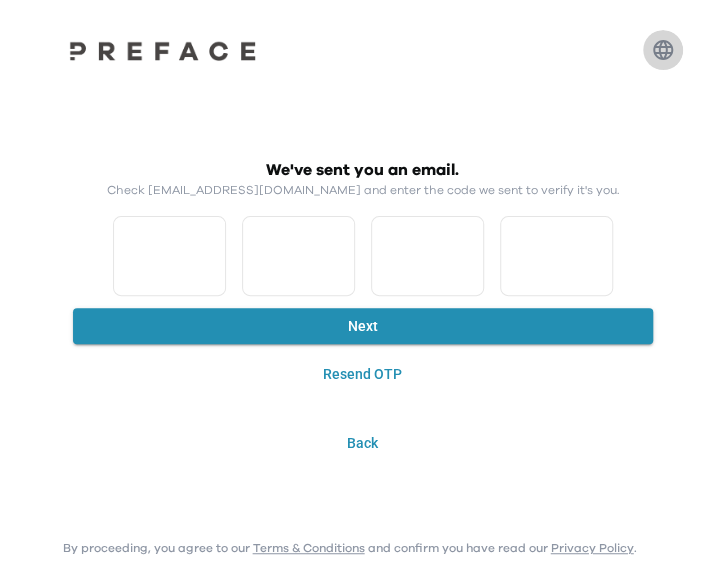 click 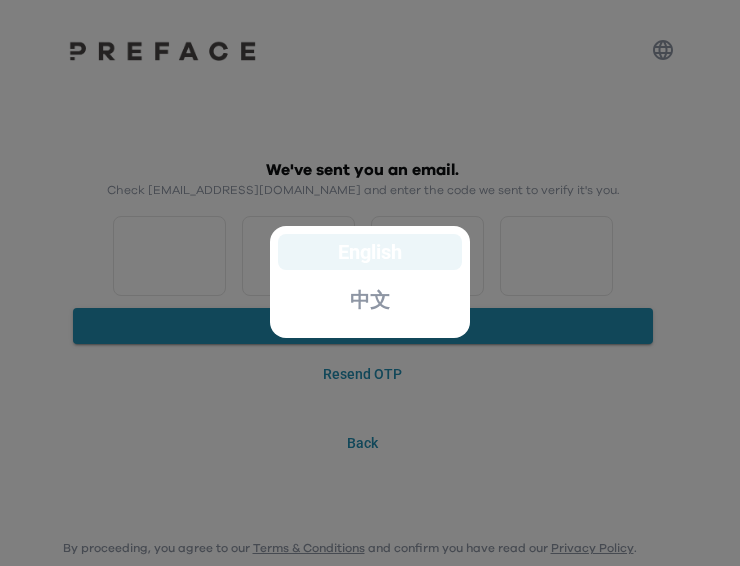 click on "English" at bounding box center [370, 252] 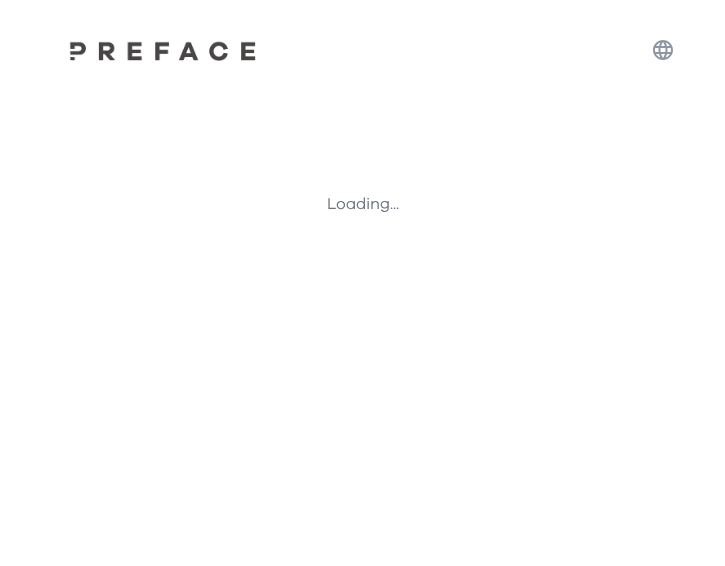 scroll, scrollTop: 0, scrollLeft: 0, axis: both 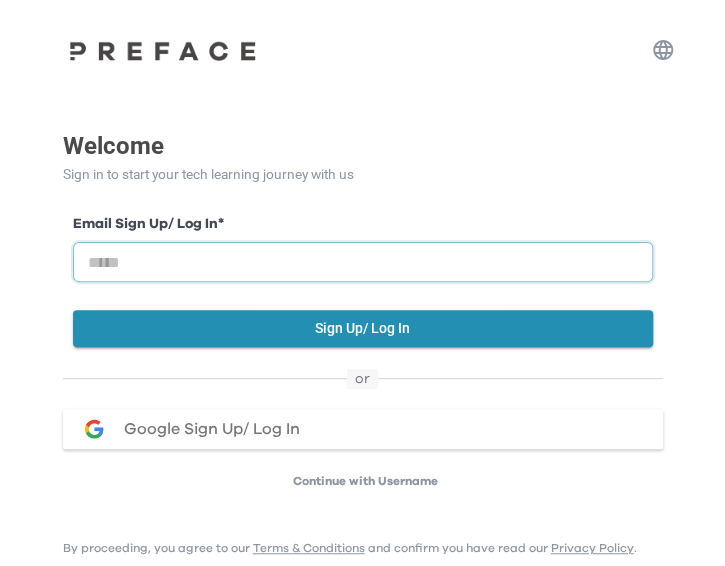 click at bounding box center [363, 262] 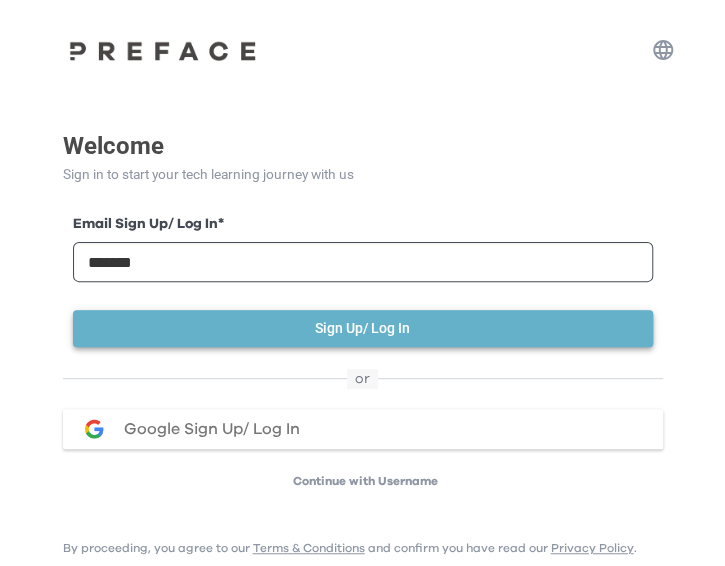 click on "Sign Up/ Log In" at bounding box center (363, 328) 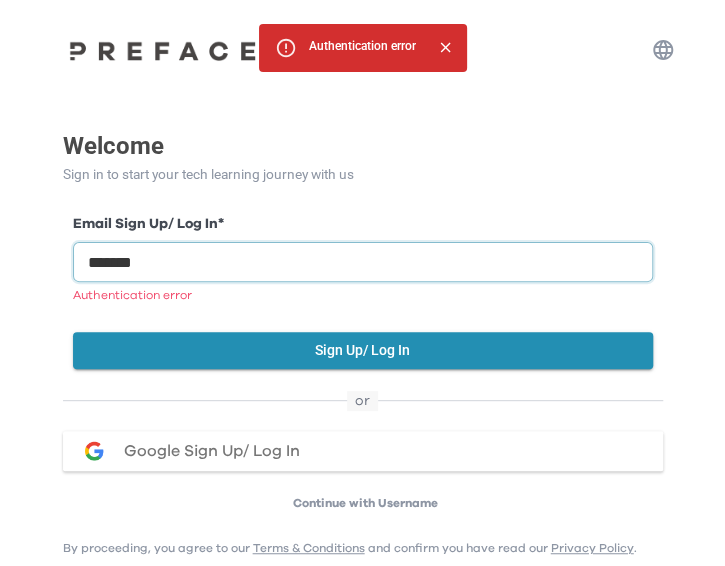 click on "*******" at bounding box center [363, 262] 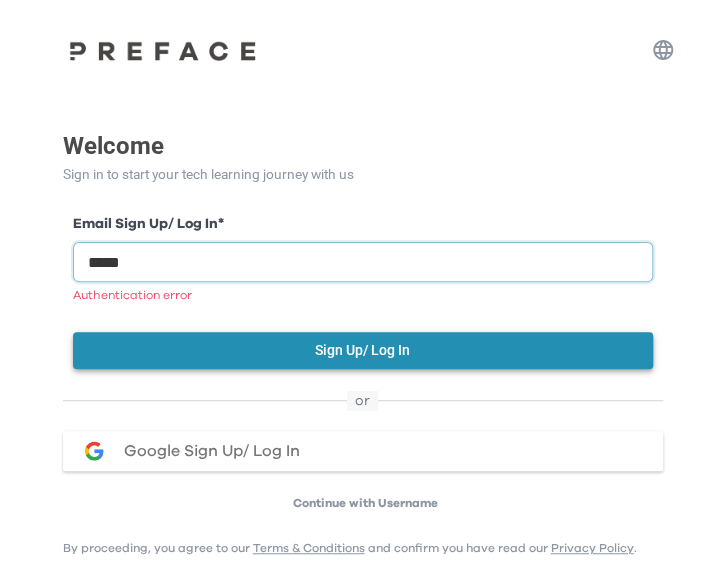 type on "*****" 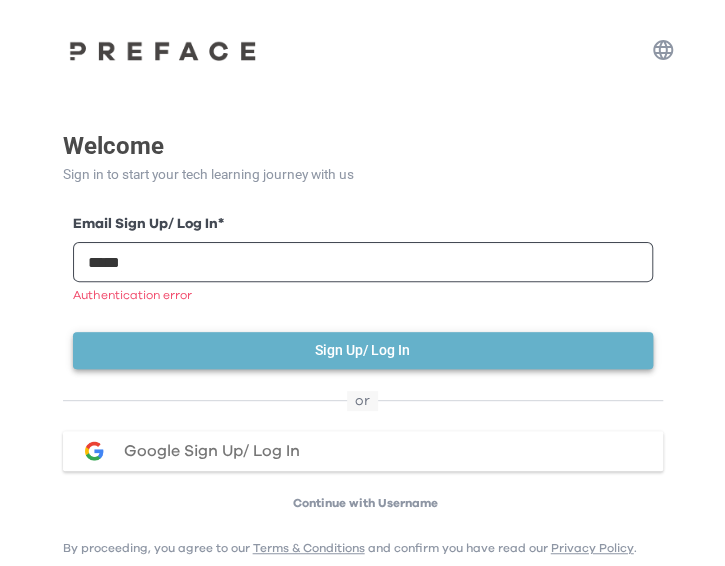 click on "Sign Up/ Log In" at bounding box center (363, 350) 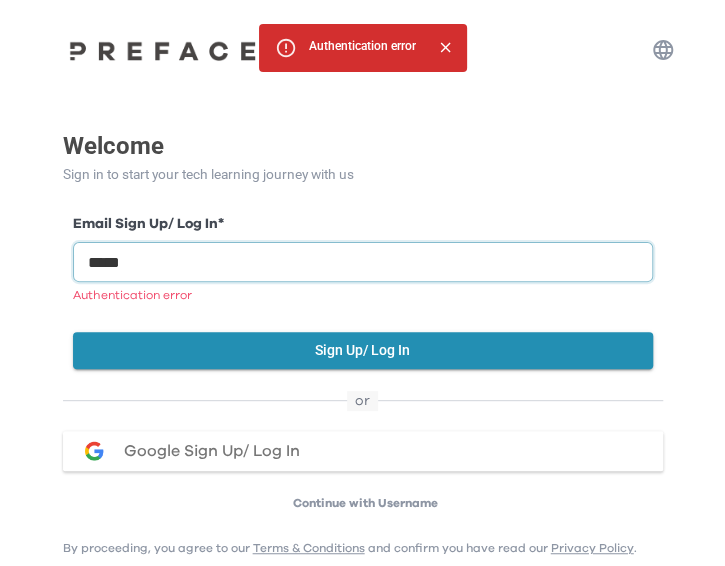 click on "*****" at bounding box center (363, 262) 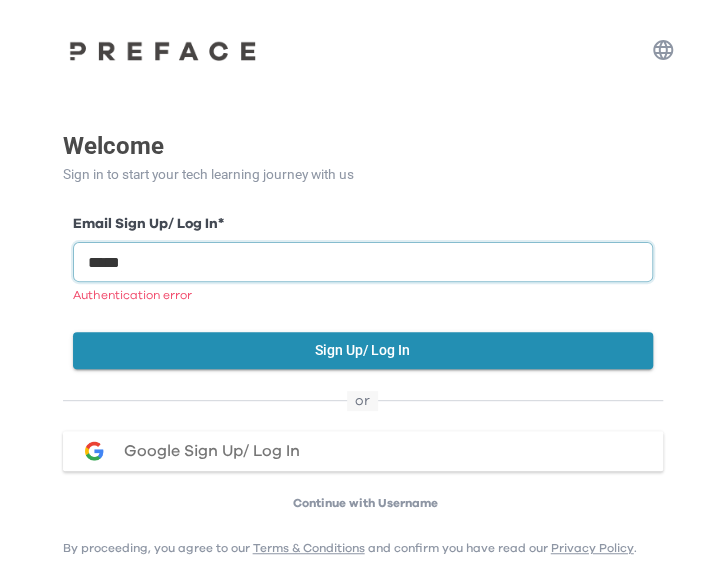 drag, startPoint x: 257, startPoint y: 257, endPoint x: -366, endPoint y: 231, distance: 623.5423 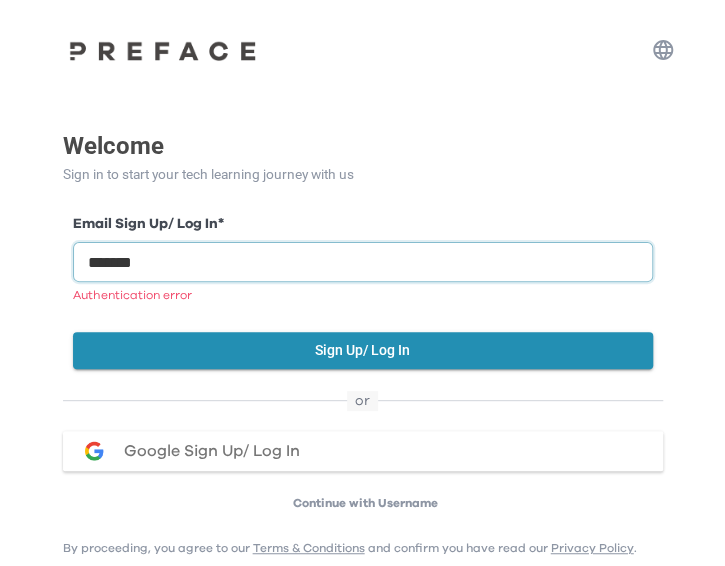 drag, startPoint x: 281, startPoint y: 271, endPoint x: 86, endPoint y: 252, distance: 195.92346 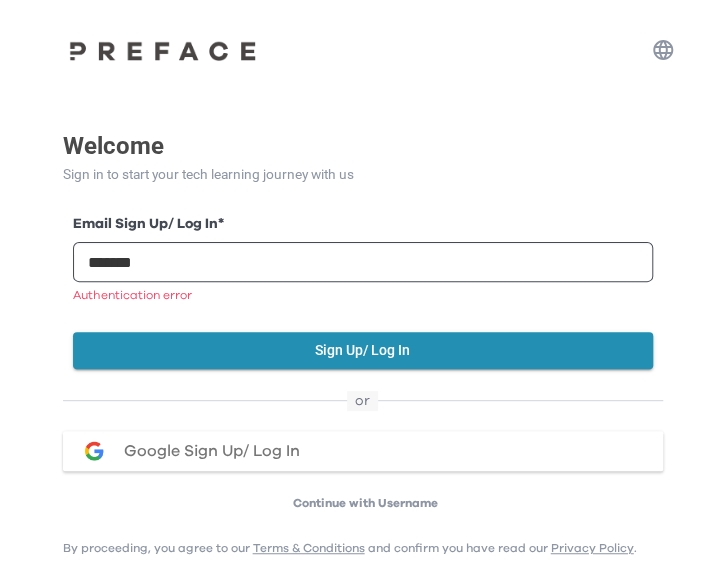 click on "Continue with Username" at bounding box center [366, 503] 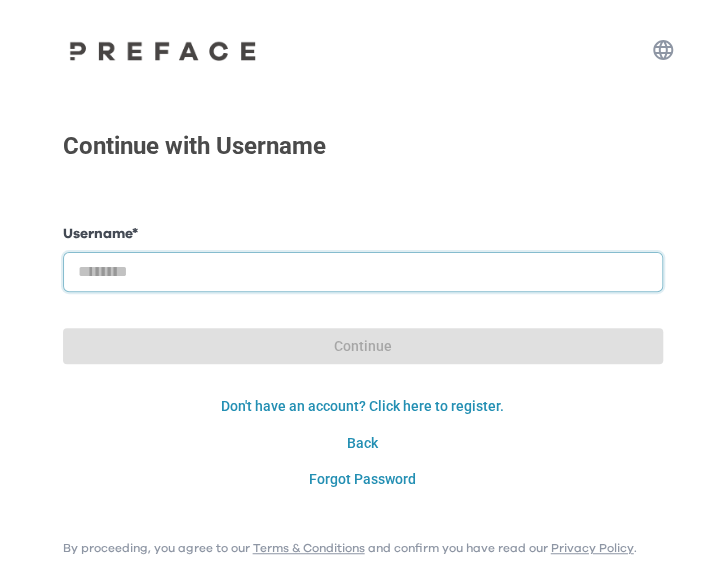 click at bounding box center [363, 272] 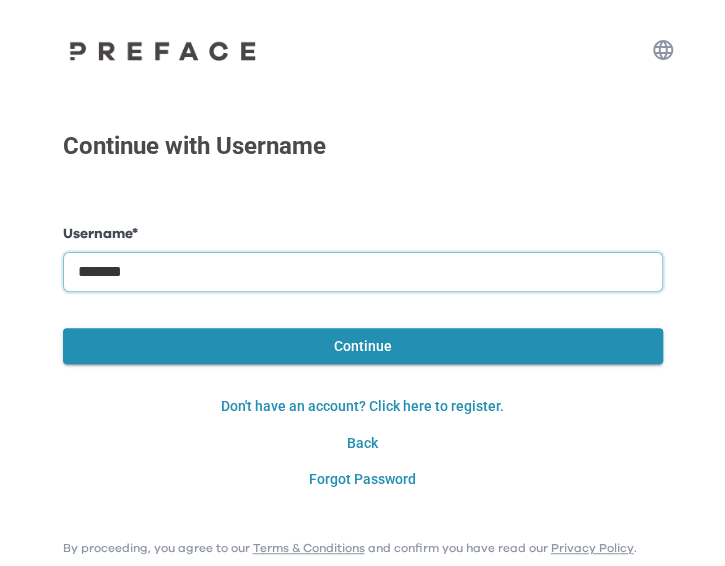 click on "Continue" at bounding box center (363, 346) 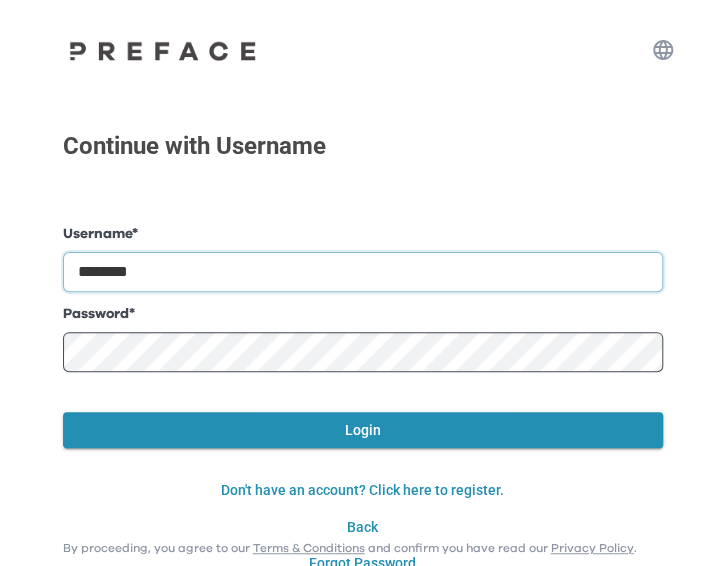 type on "*******" 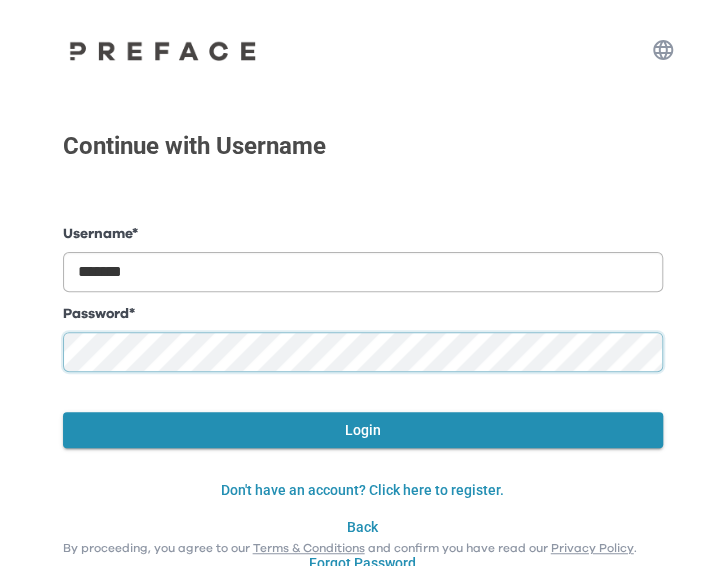 click on "Continue" at bounding box center (0, 0) 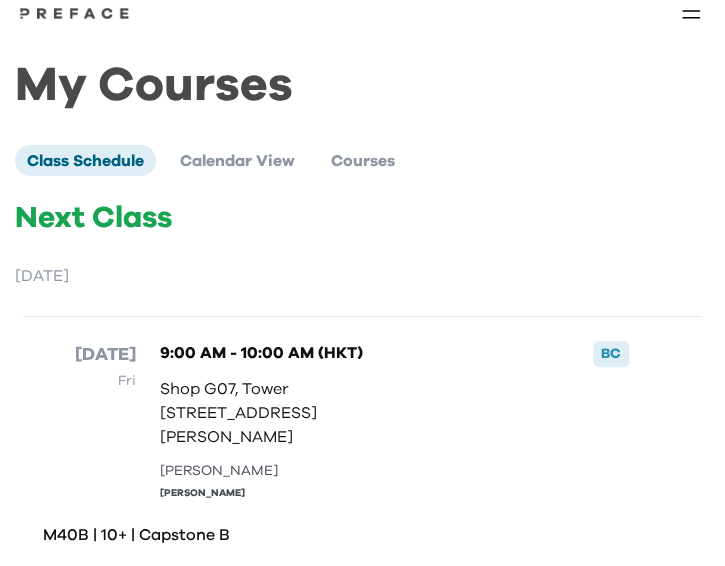 scroll, scrollTop: 0, scrollLeft: 0, axis: both 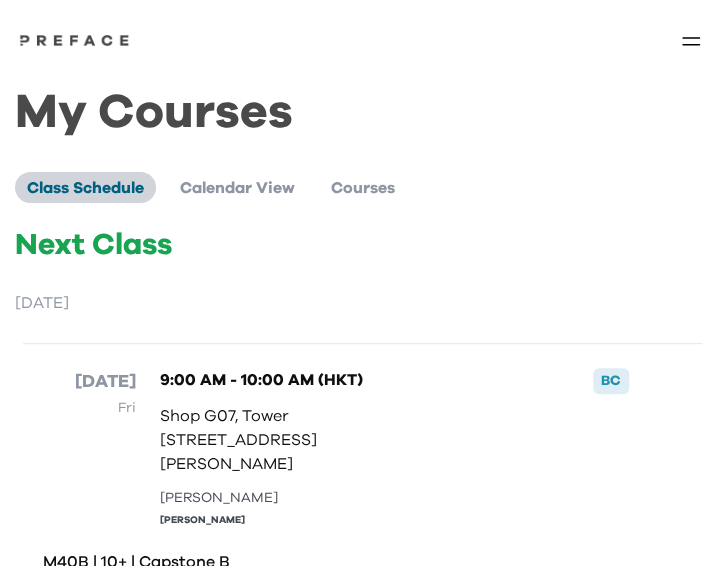 click on "Class Schedule" at bounding box center [85, 188] 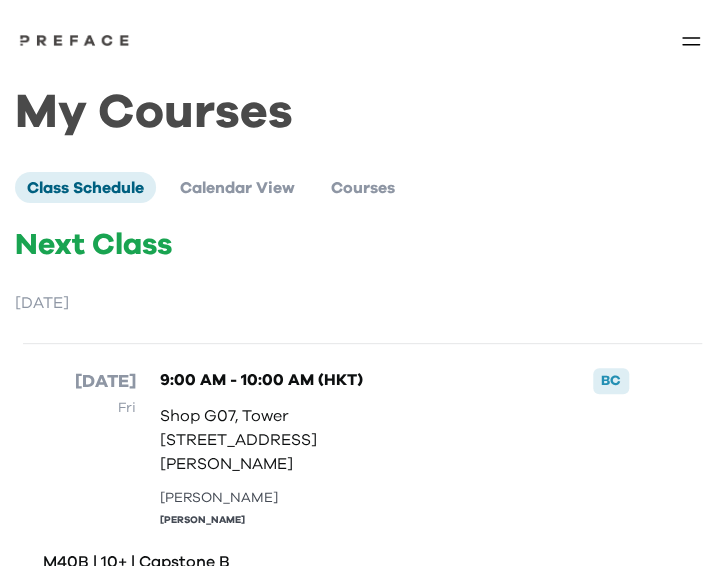 click 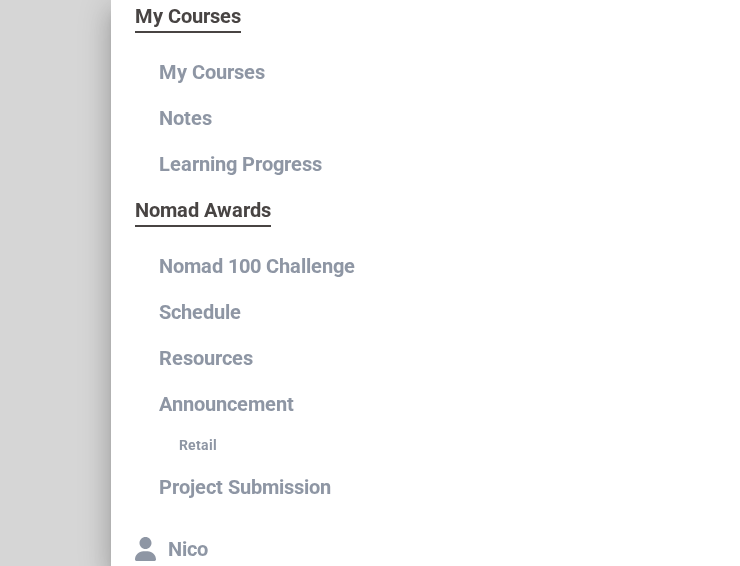 scroll, scrollTop: 236, scrollLeft: 0, axis: vertical 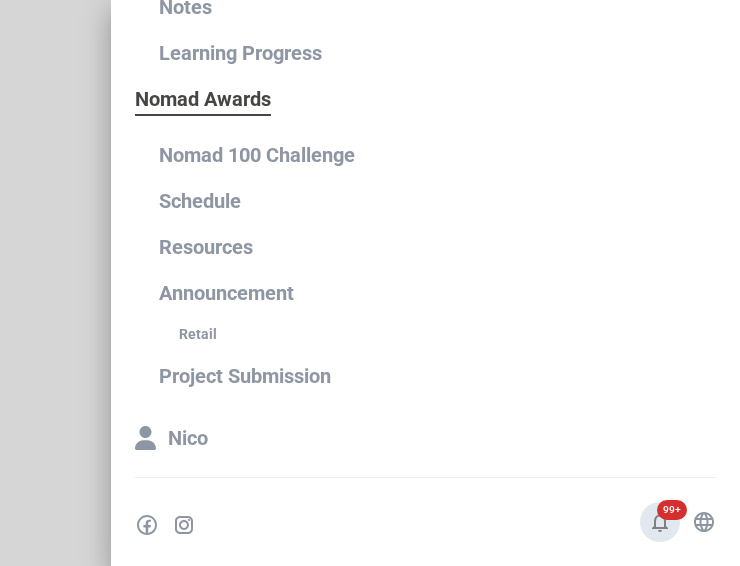 click 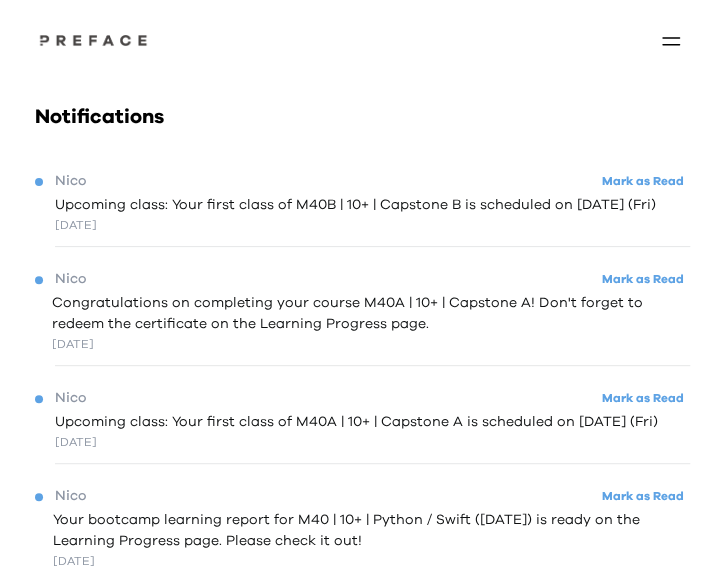 click 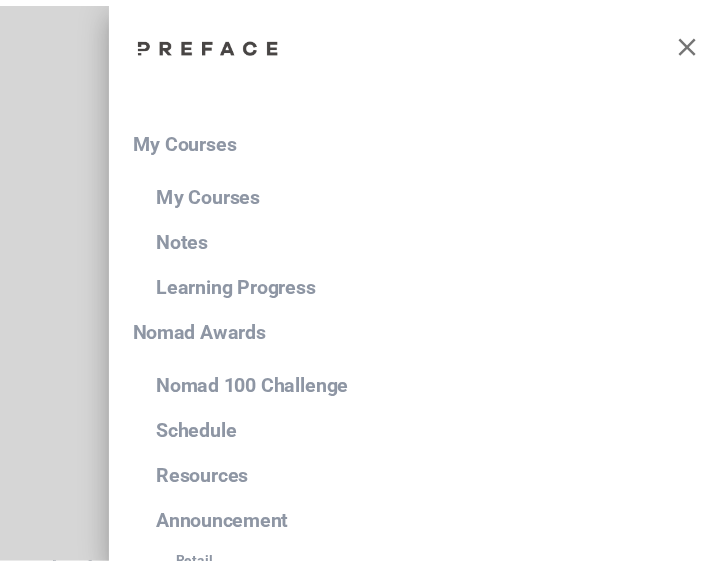 scroll, scrollTop: 232, scrollLeft: 0, axis: vertical 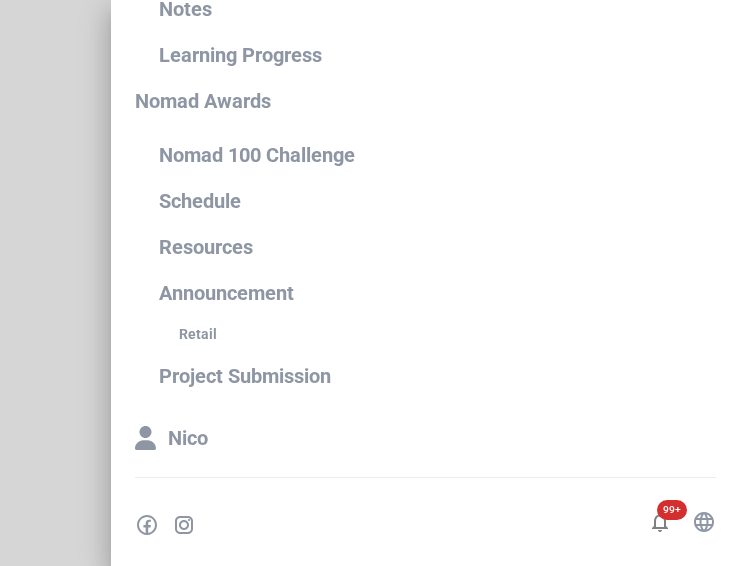 click on "Announcement" at bounding box center (226, 293) 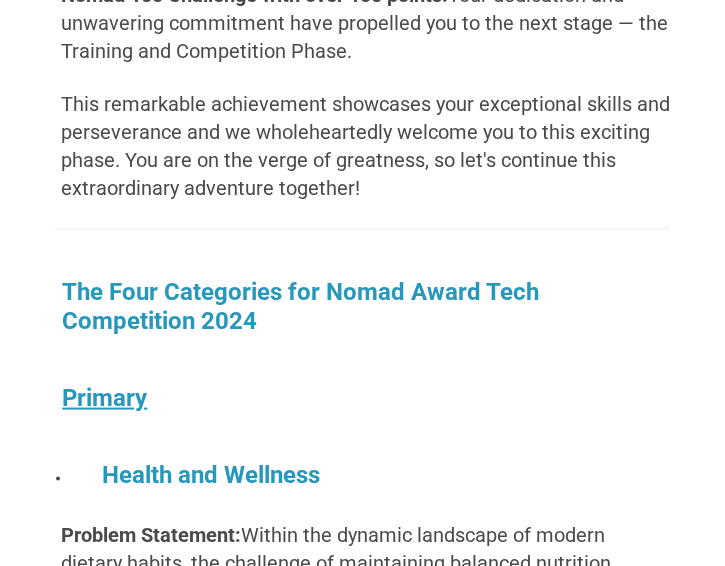 scroll, scrollTop: 1000, scrollLeft: 0, axis: vertical 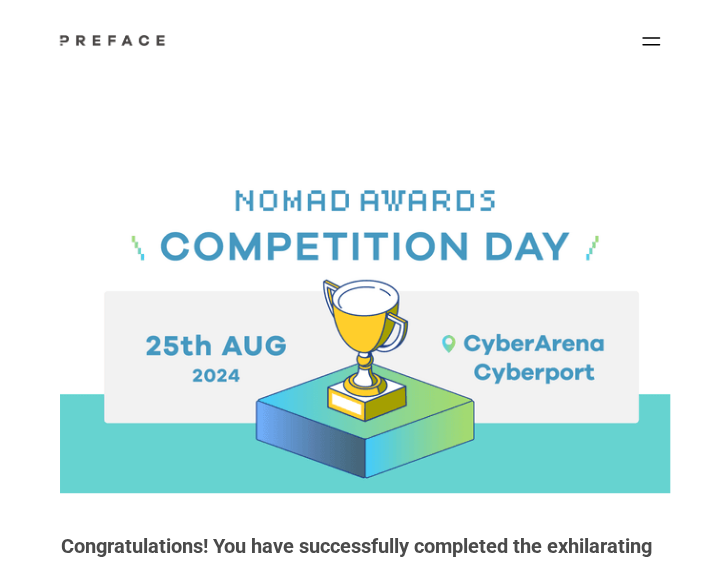 click 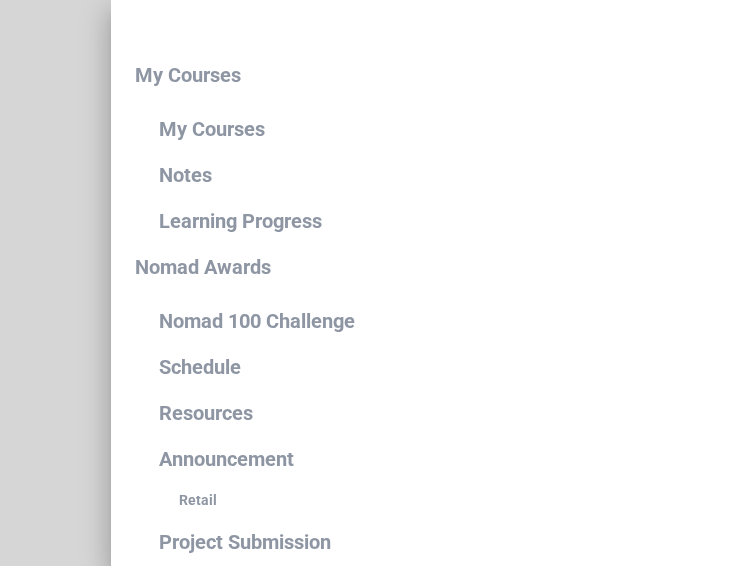 scroll, scrollTop: 0, scrollLeft: 0, axis: both 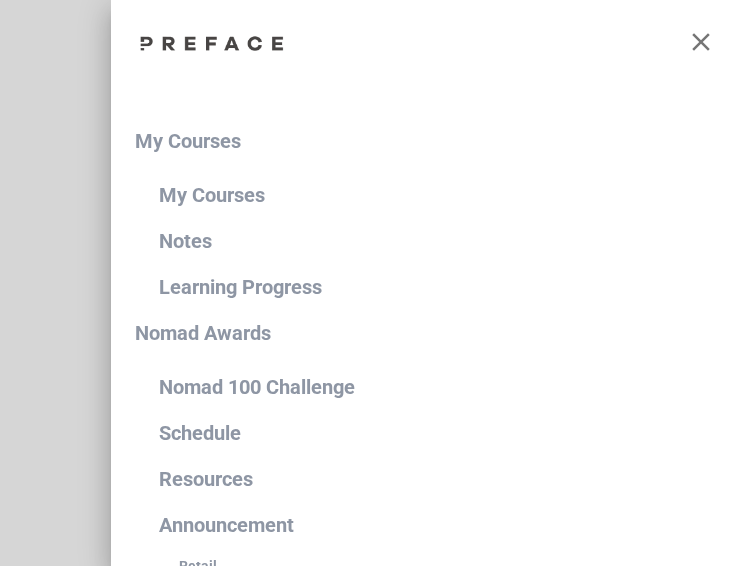 click at bounding box center (212, 43) 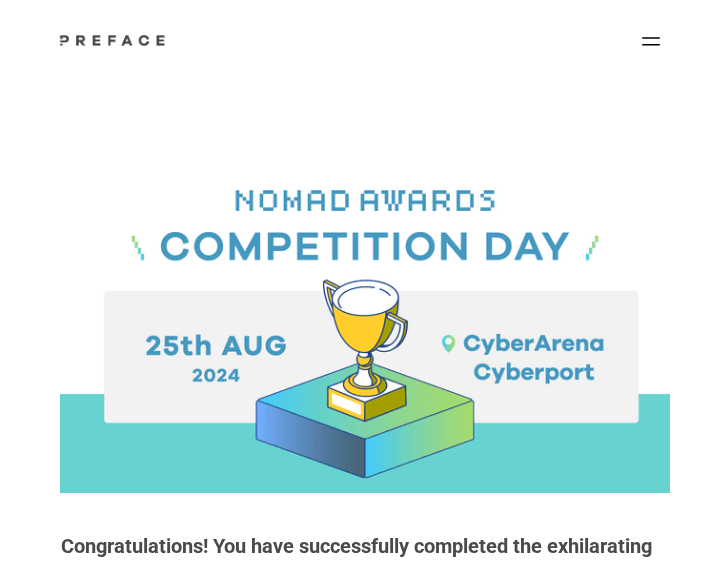 scroll, scrollTop: 0, scrollLeft: 0, axis: both 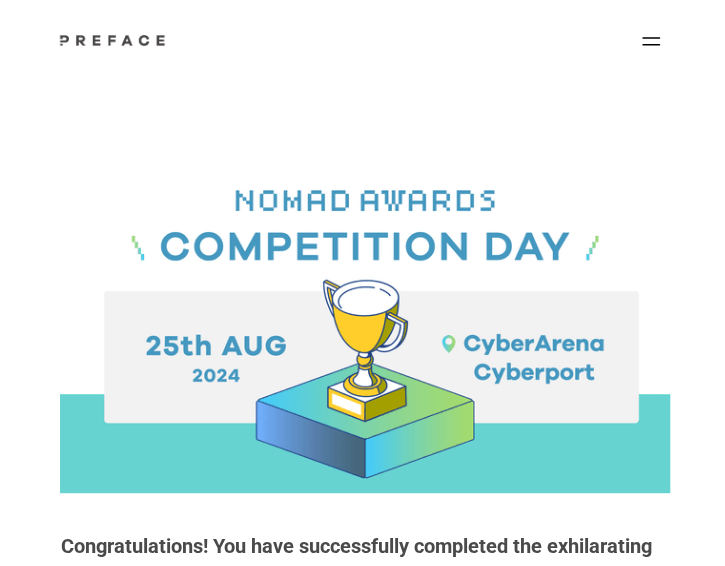 click 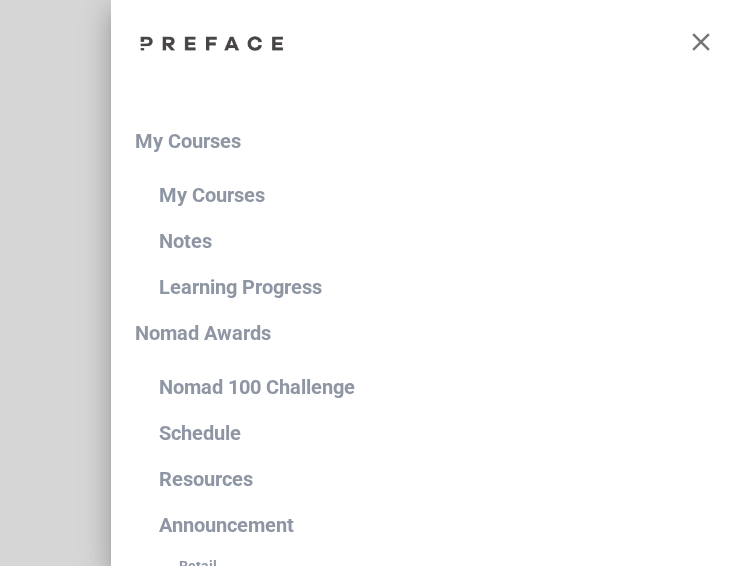 scroll, scrollTop: 232, scrollLeft: 0, axis: vertical 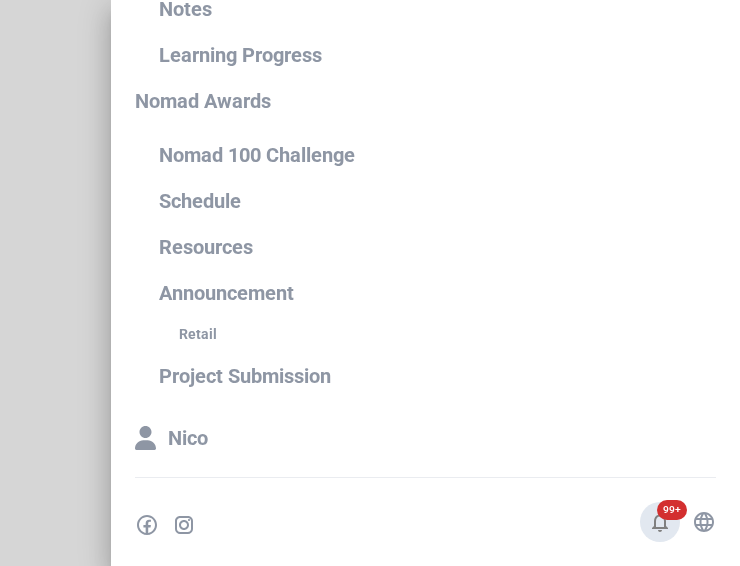 click 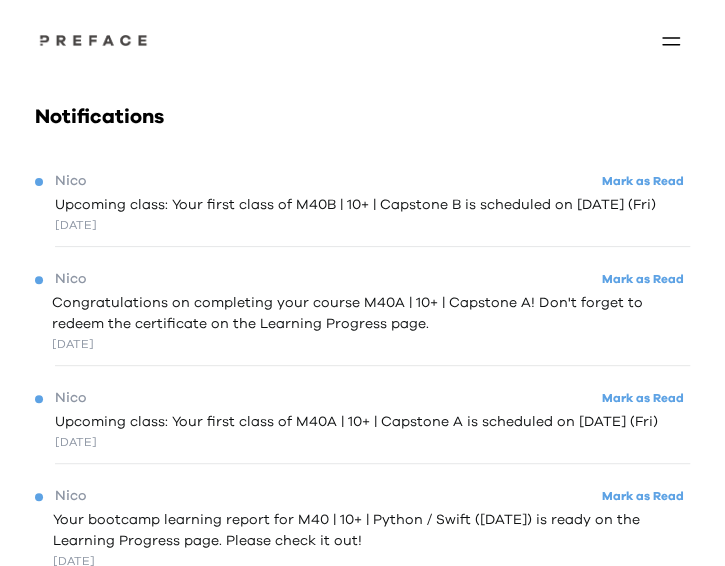 click on "Your bootcamp learning report for M40 | 10+ | Python / Swift ([DATE]) is ready on the Learning Progress page. Please check it out!" at bounding box center (371, 531) 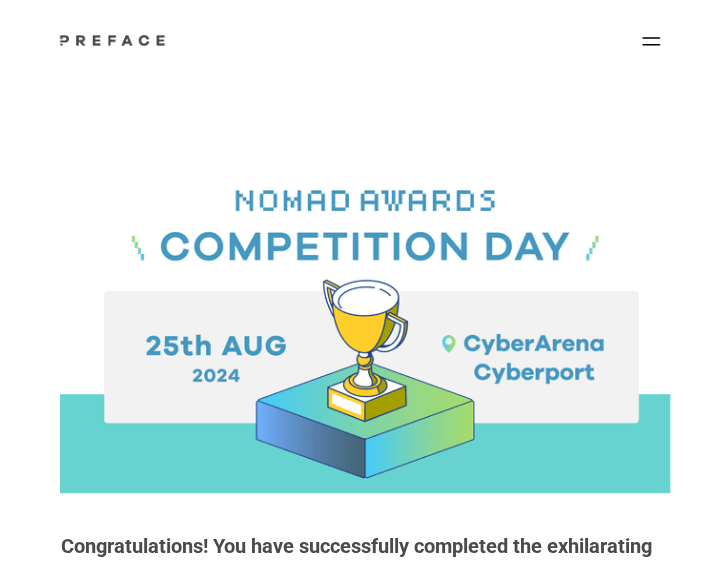 click 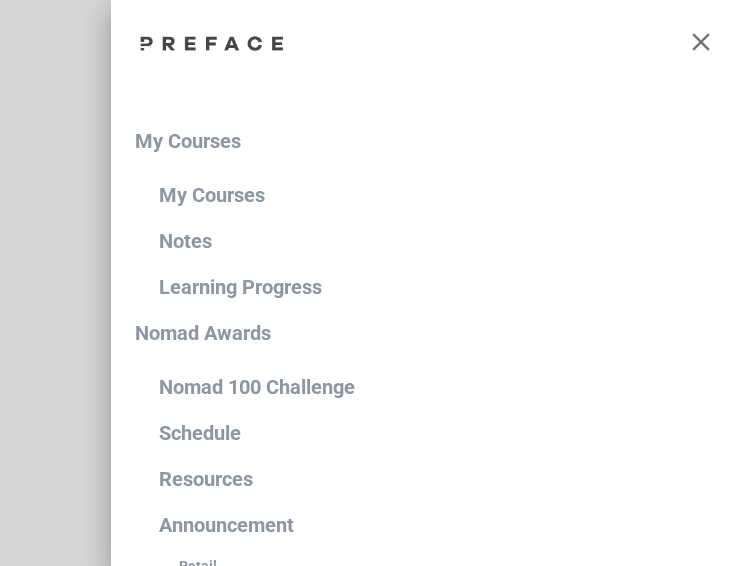 scroll, scrollTop: 232, scrollLeft: 0, axis: vertical 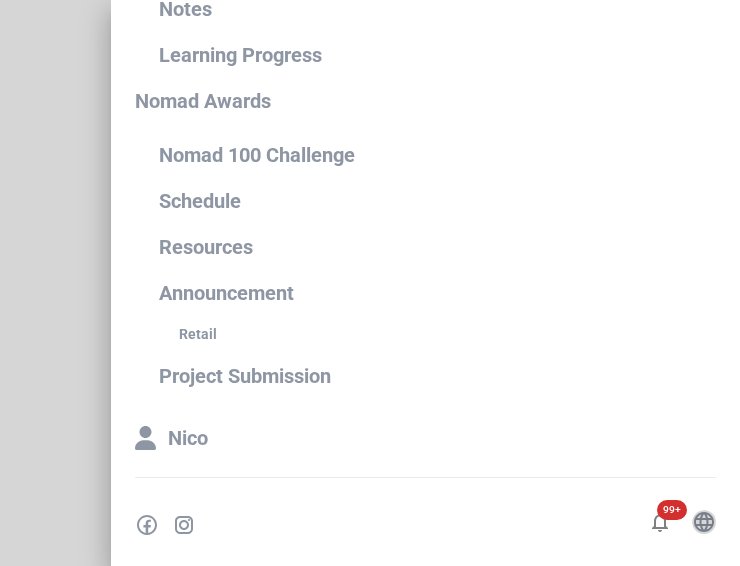 click 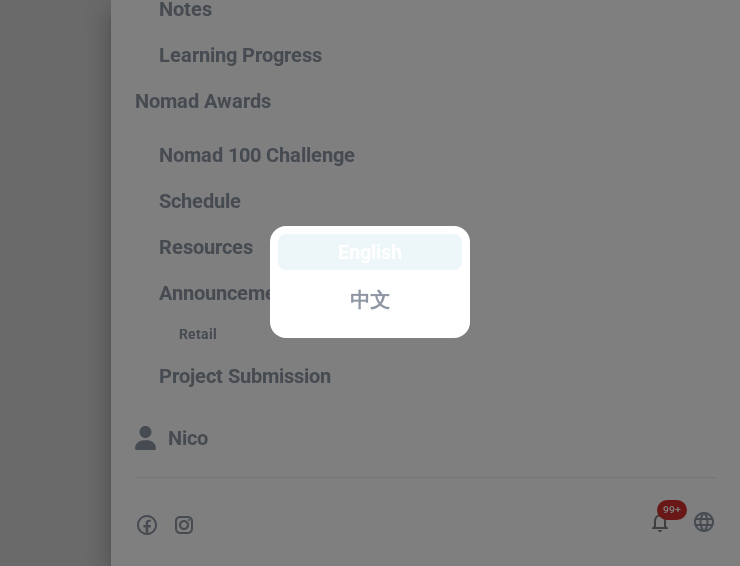click on "English" at bounding box center (370, 252) 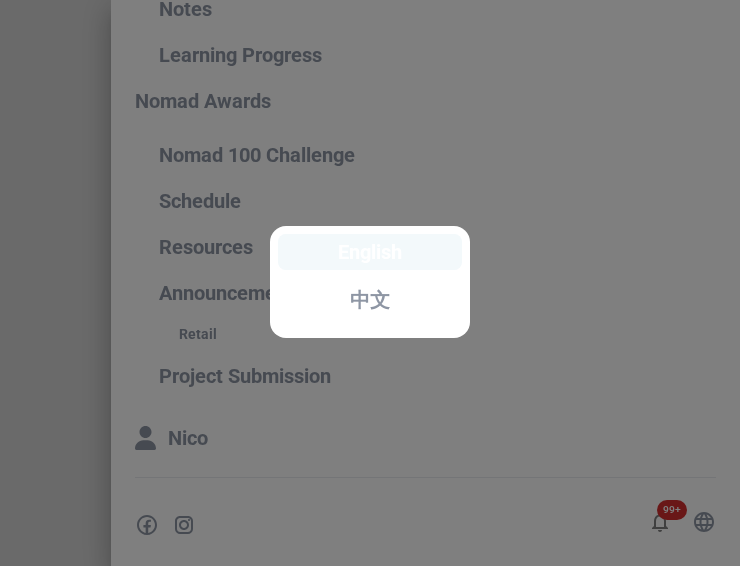 click on "English" at bounding box center [370, 252] 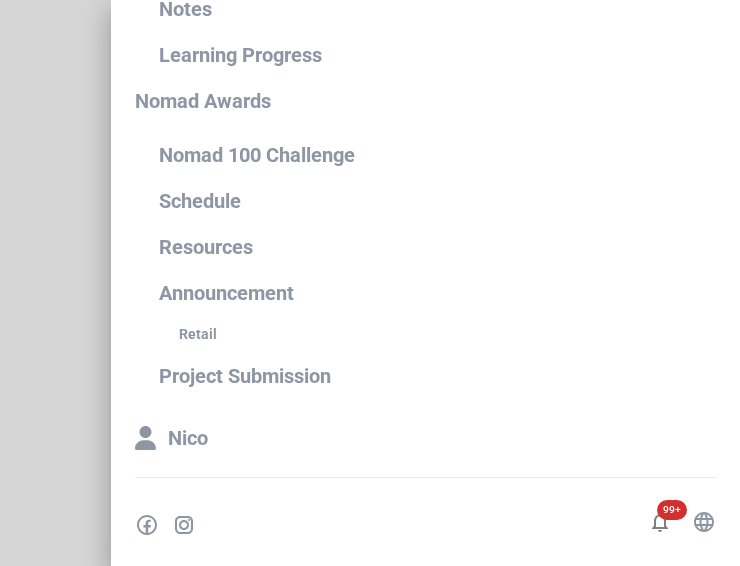click on "Announcement" at bounding box center [449, 293] 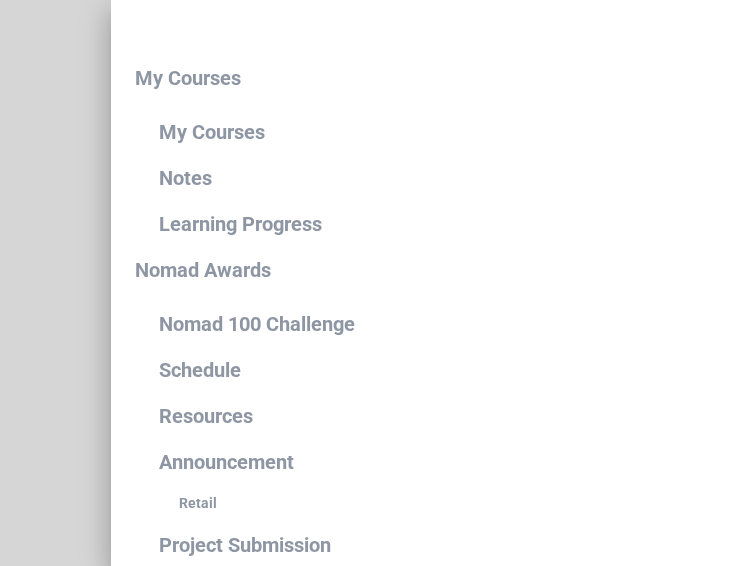 scroll, scrollTop: 32, scrollLeft: 0, axis: vertical 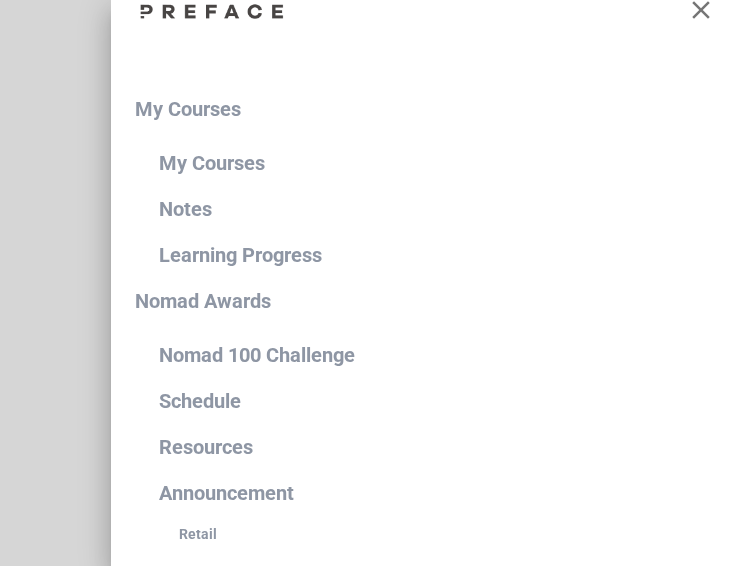click at bounding box center [212, 11] 